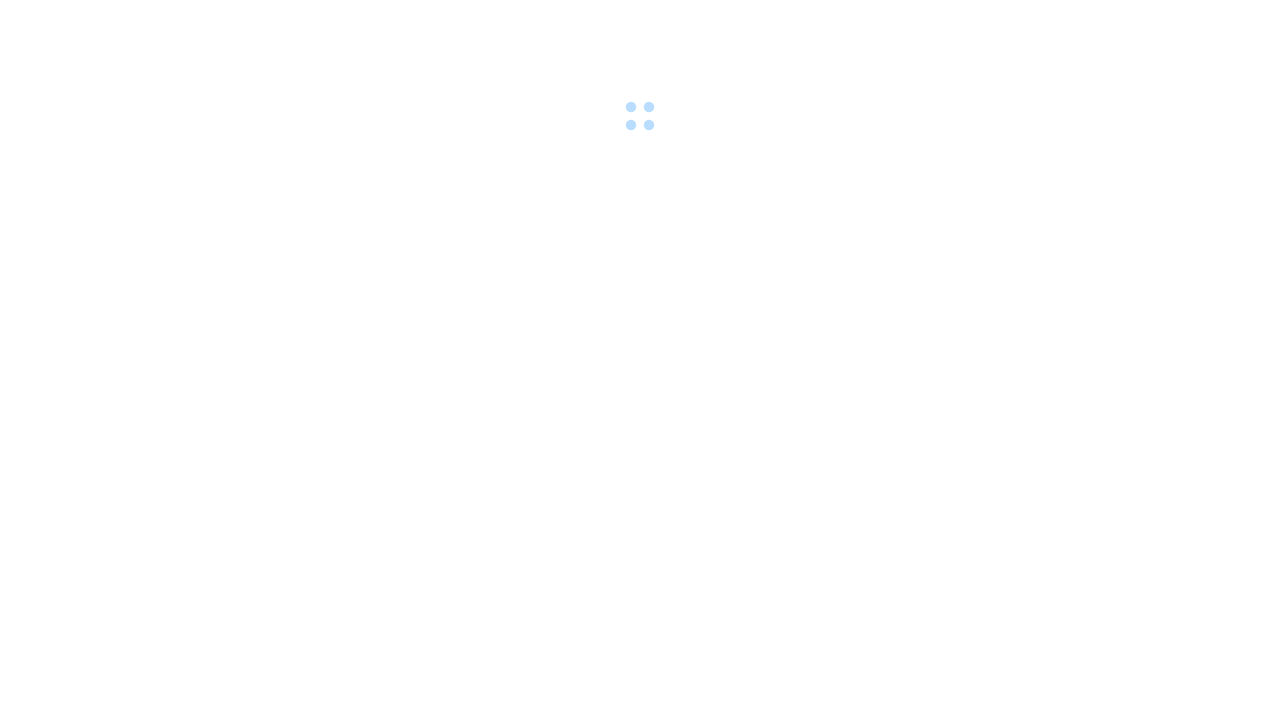 scroll, scrollTop: 0, scrollLeft: 0, axis: both 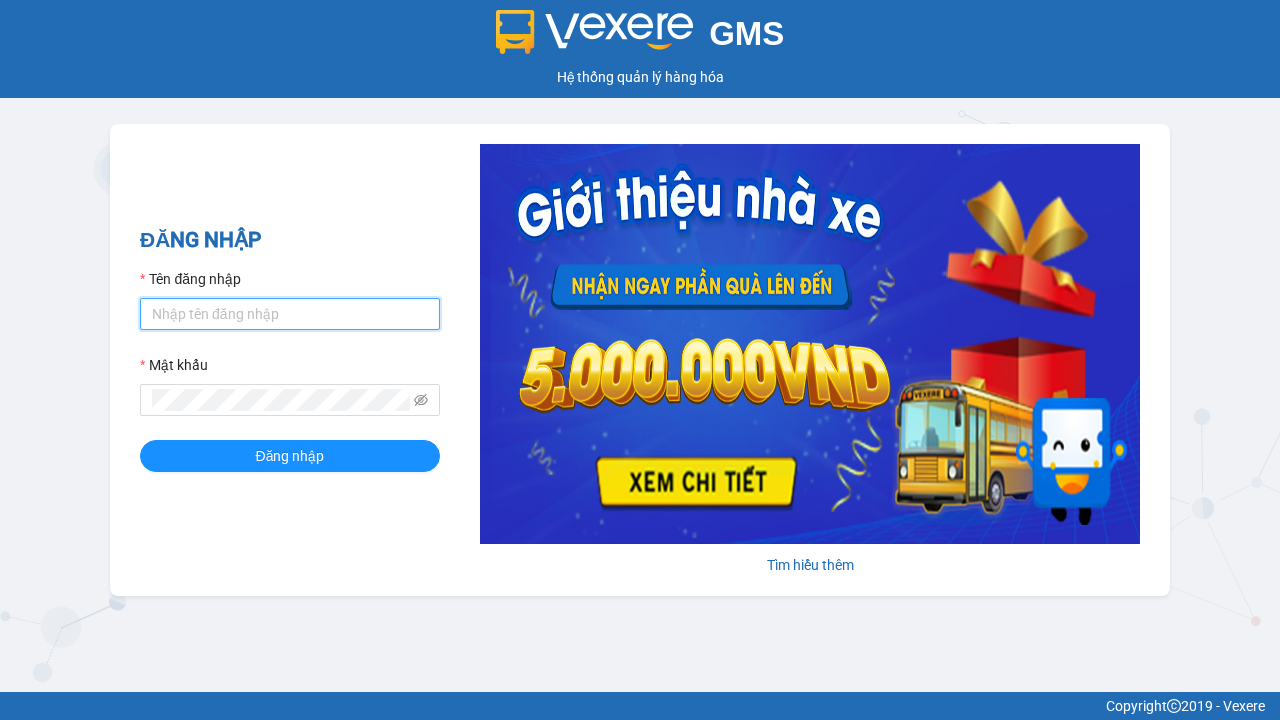 click on "Tên đăng nhập" at bounding box center (290, 314) 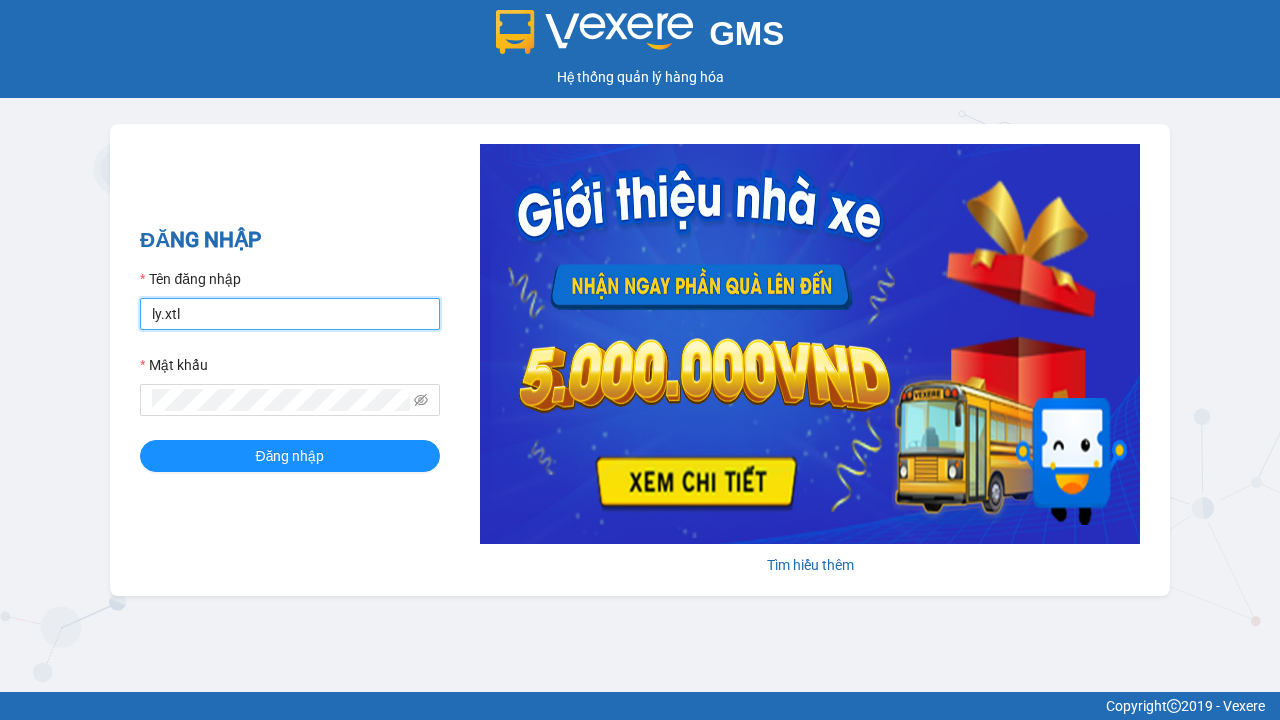 type on "ly.xtl" 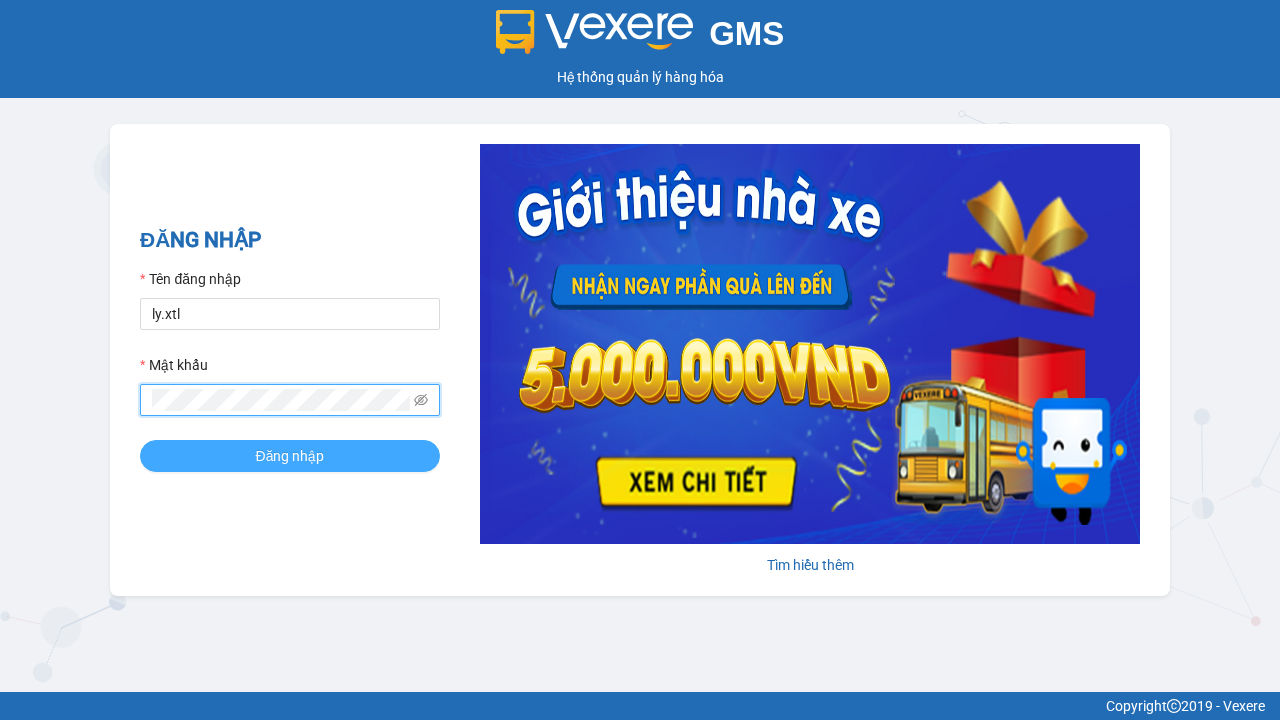 click on "Đăng nhập" at bounding box center (290, 456) 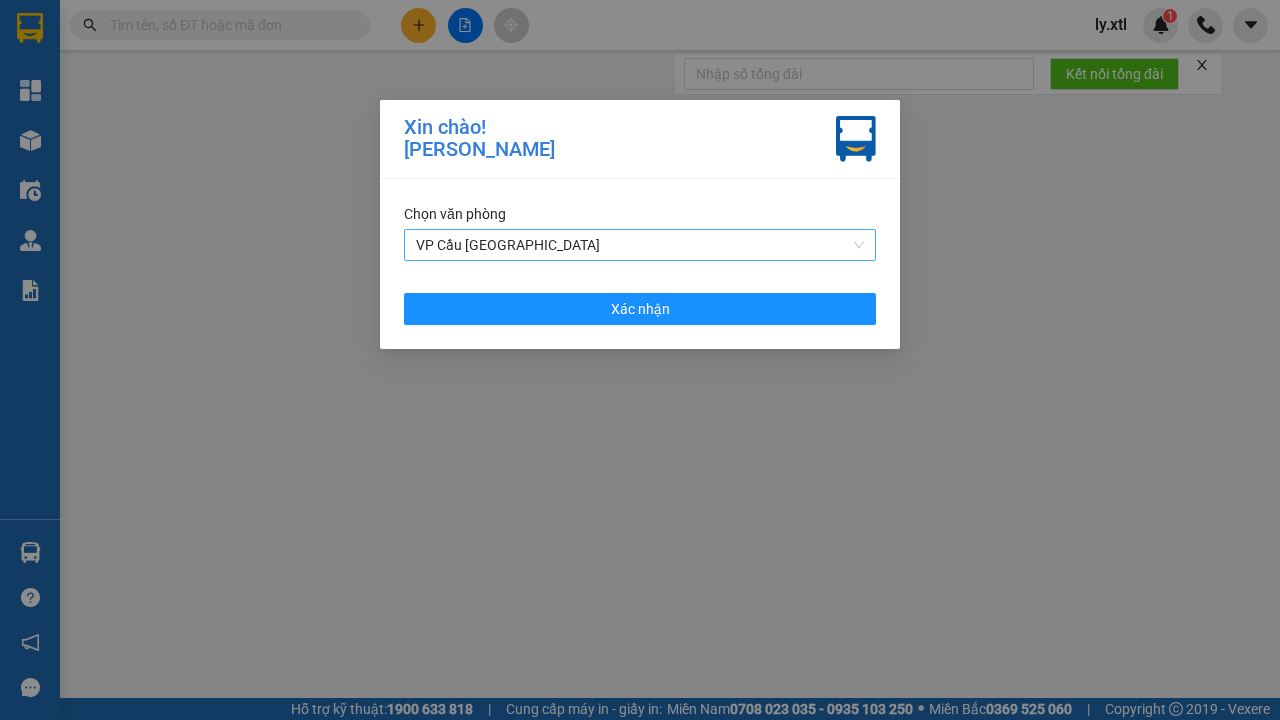 click on "VP Cầu [GEOGRAPHIC_DATA]" at bounding box center (640, 245) 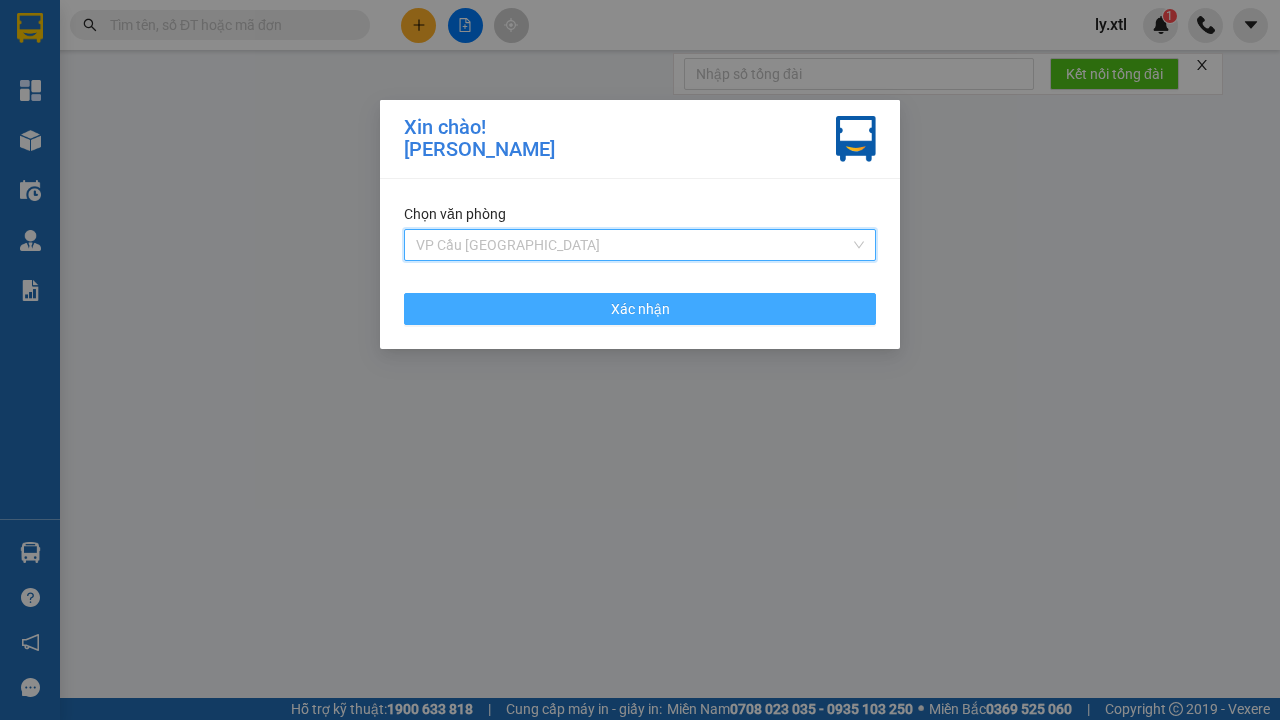 click on "VP Cầu [GEOGRAPHIC_DATA]" at bounding box center [-9763, -9979] 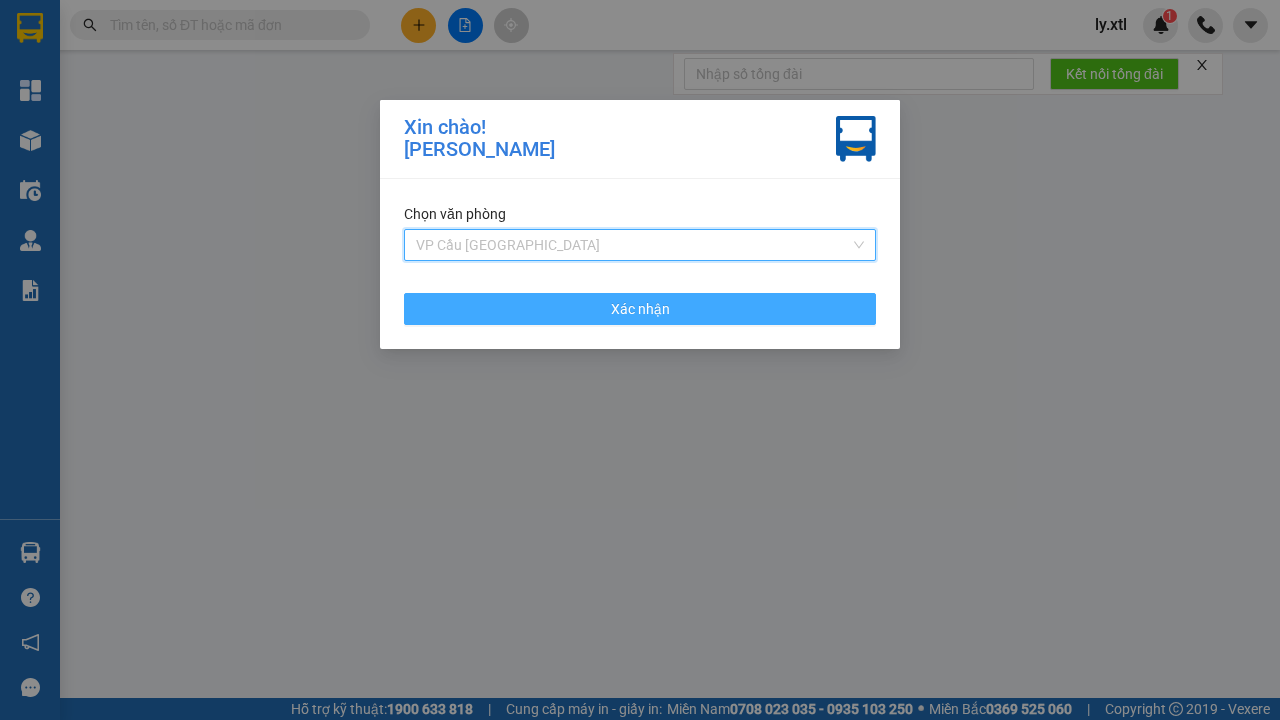 click on "Xác nhận" at bounding box center (640, 309) 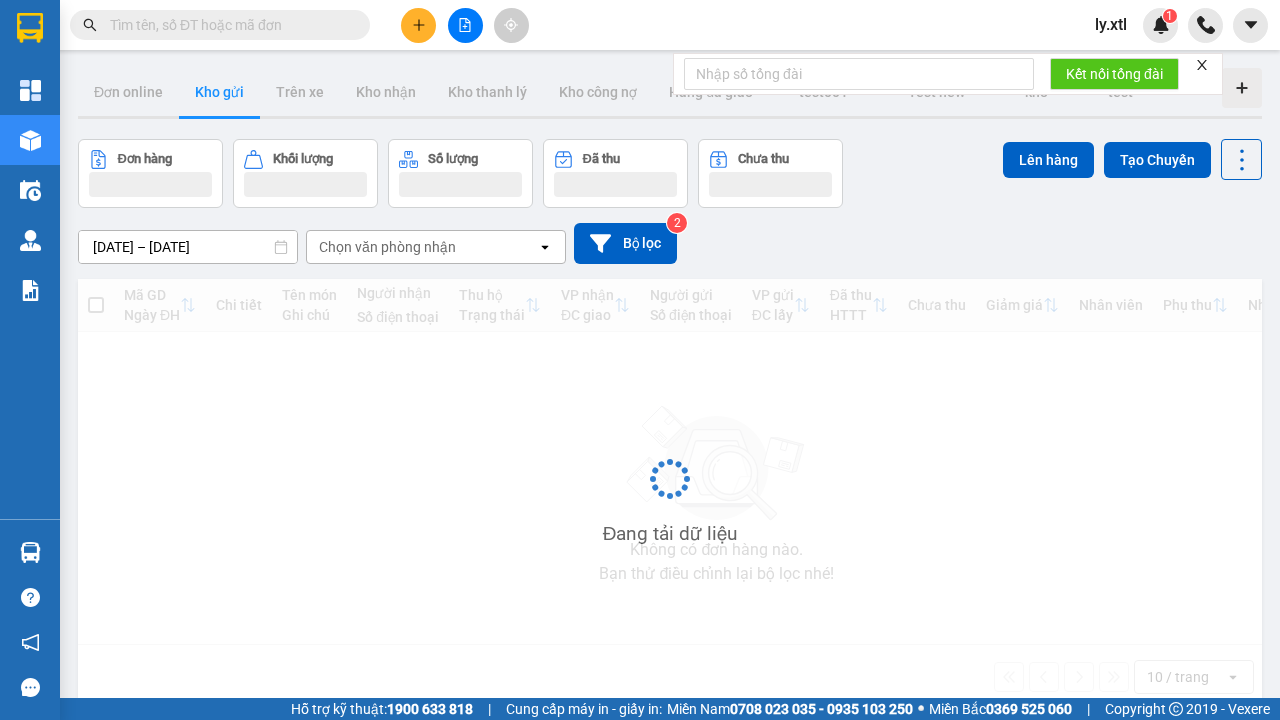 click 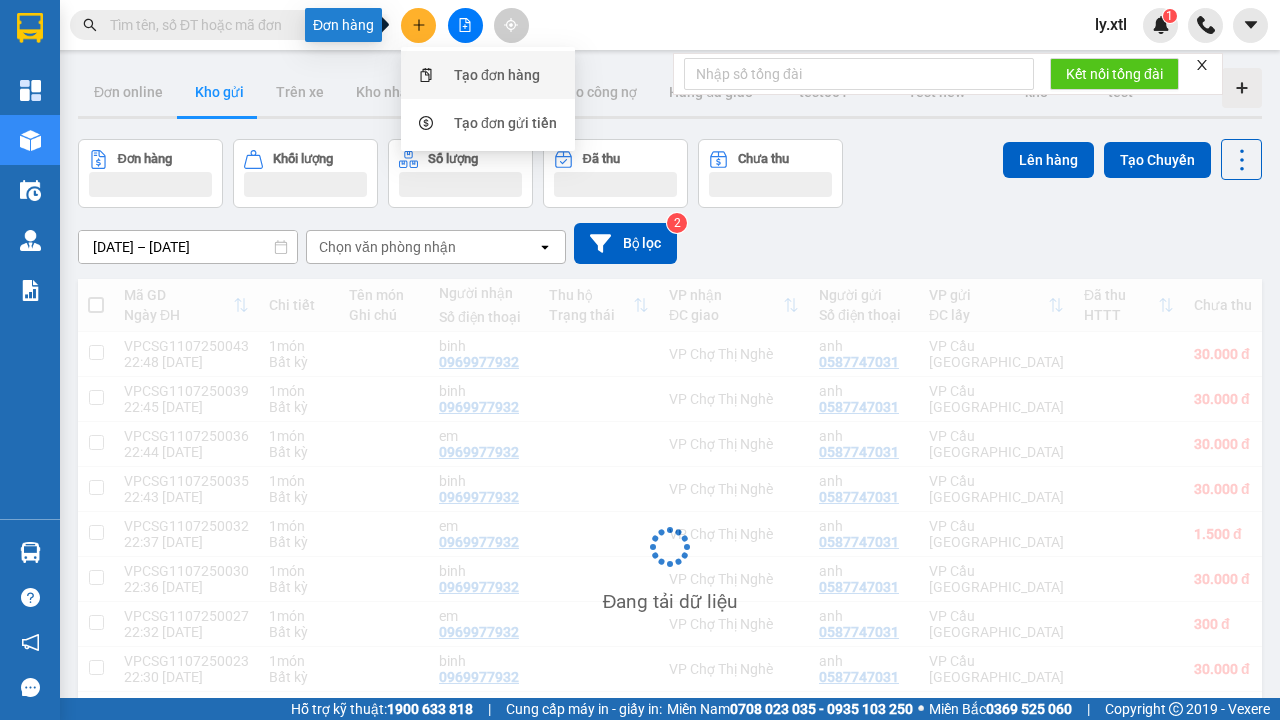 click on "Tạo đơn hàng" at bounding box center [497, 75] 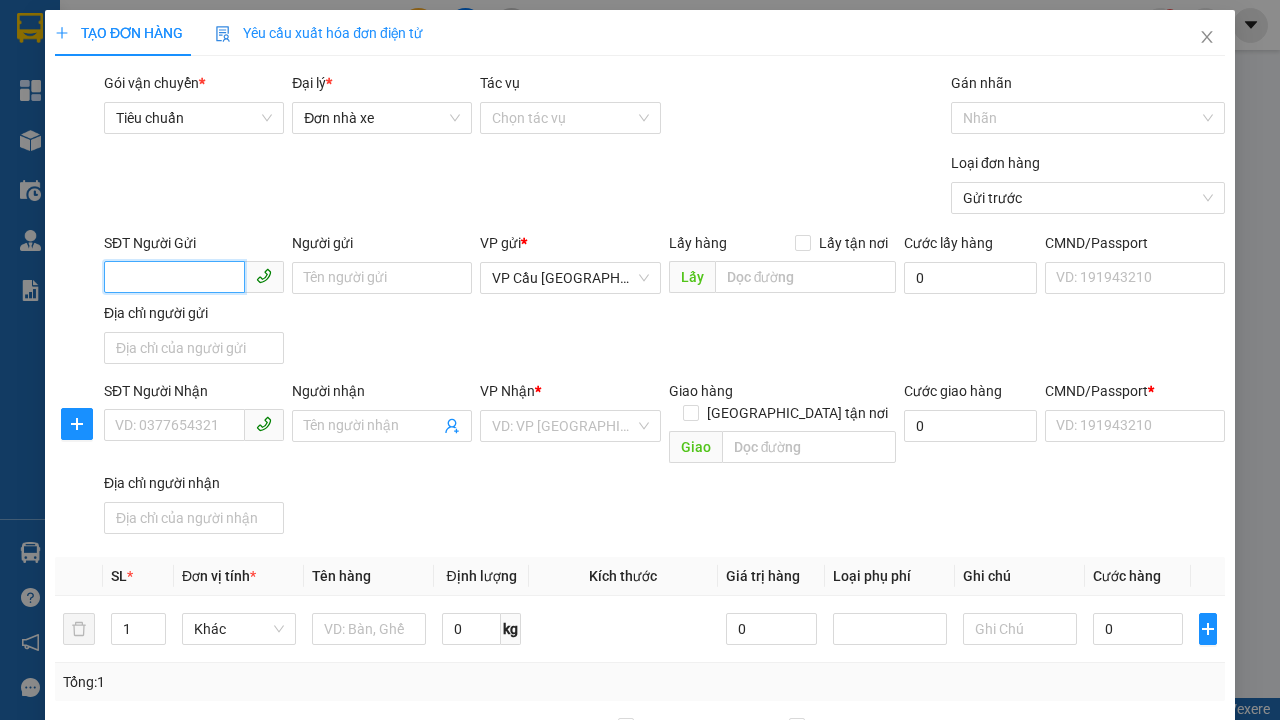 click on "SĐT Người Gửi" at bounding box center (174, 277) 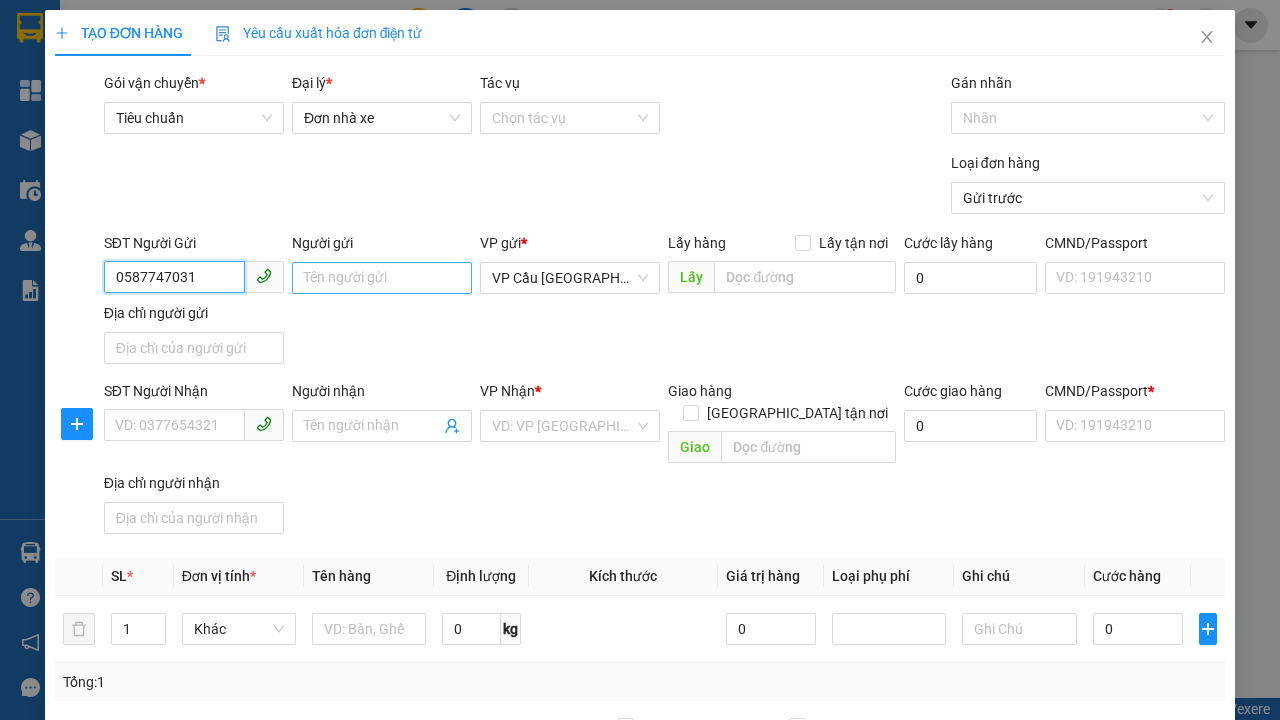 type on "0587747031" 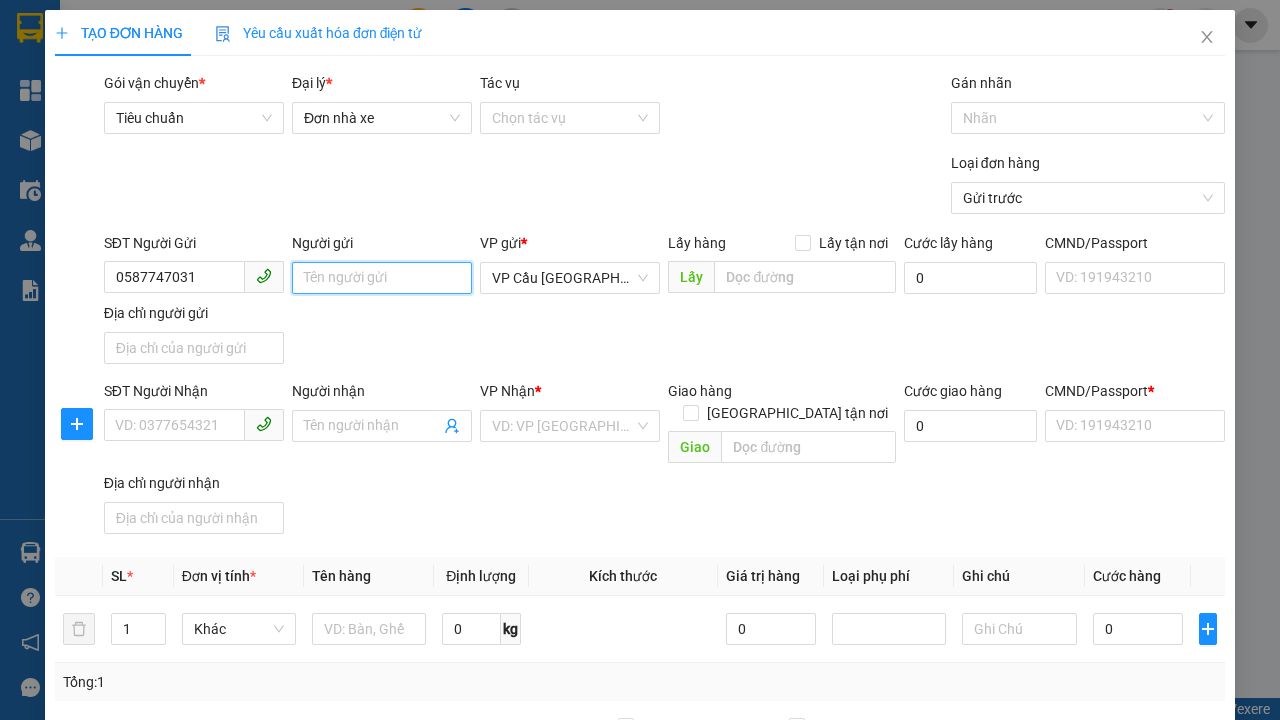 click on "Người gửi" at bounding box center [382, 278] 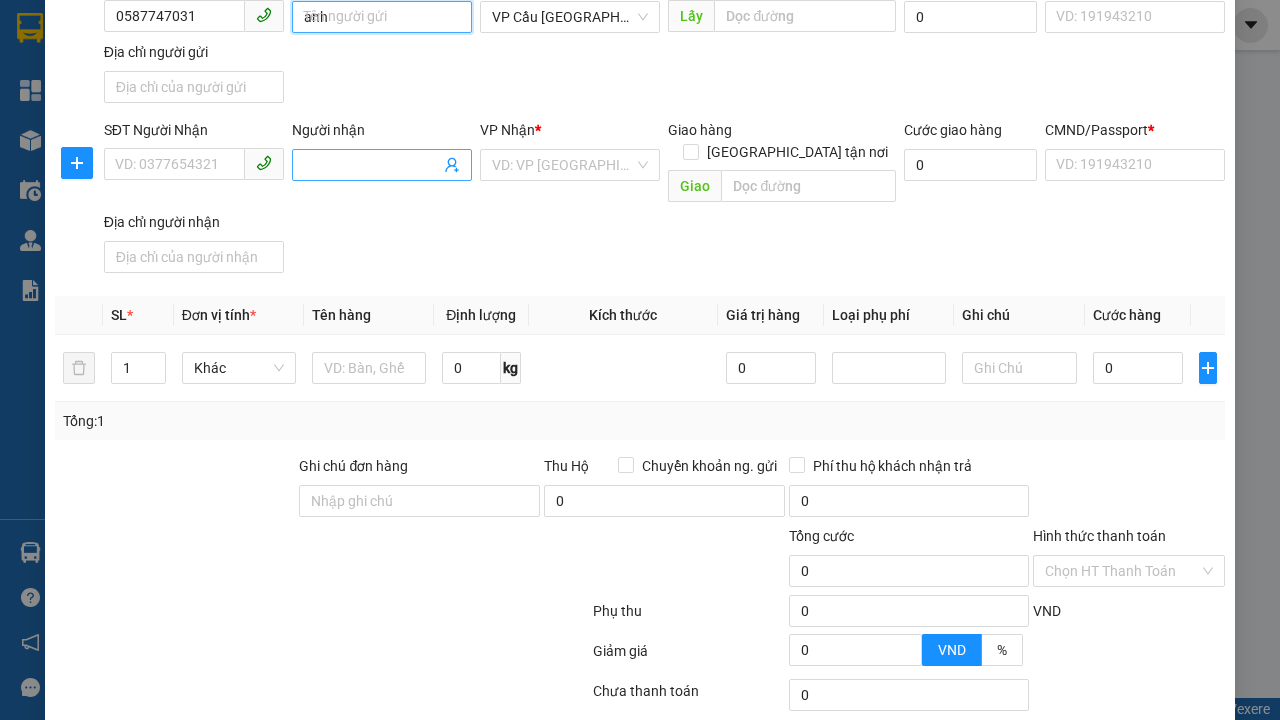 click on "VP Cầu [GEOGRAPHIC_DATA]" at bounding box center [570, 17] 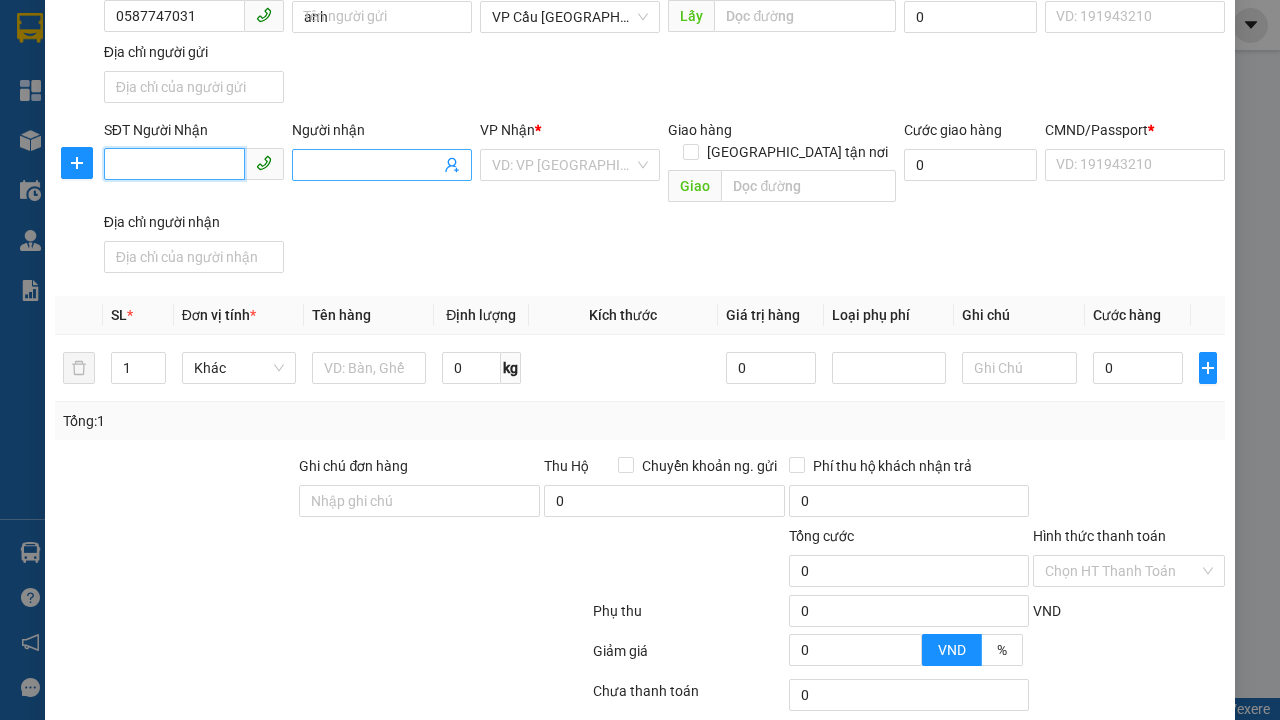 click on "SĐT Người Nhận" at bounding box center (174, 164) 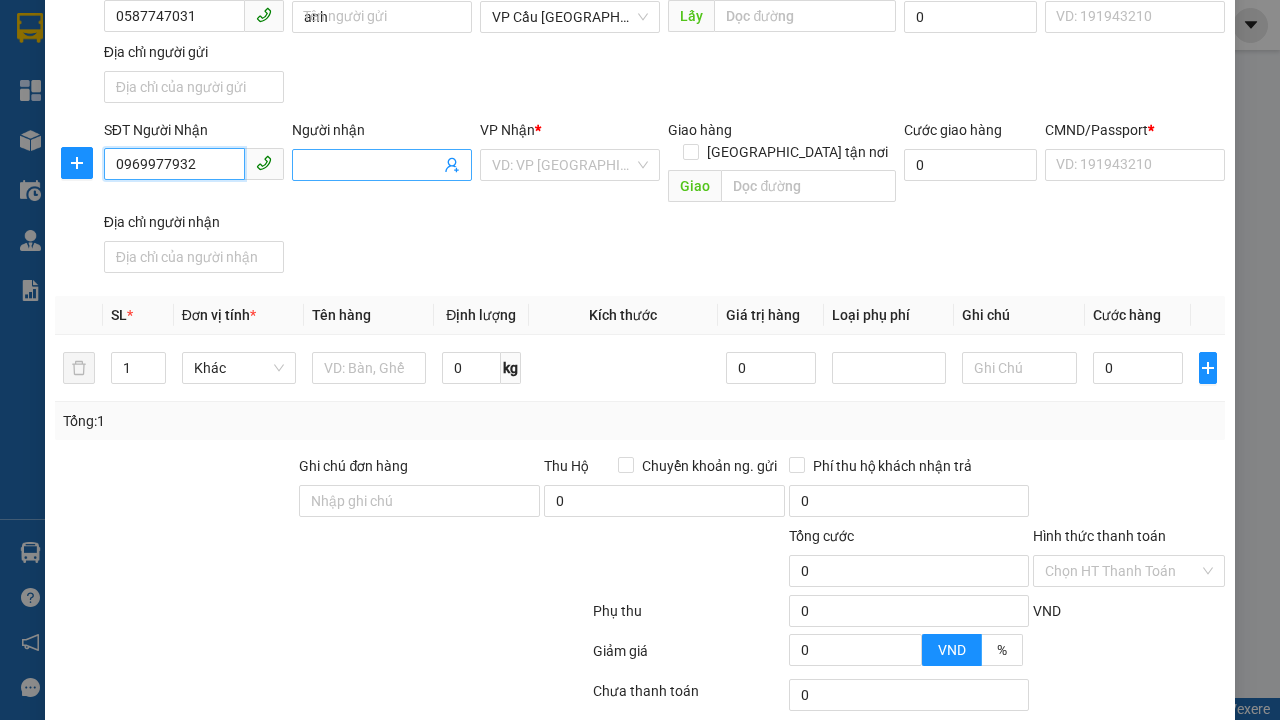 type on "0969977932" 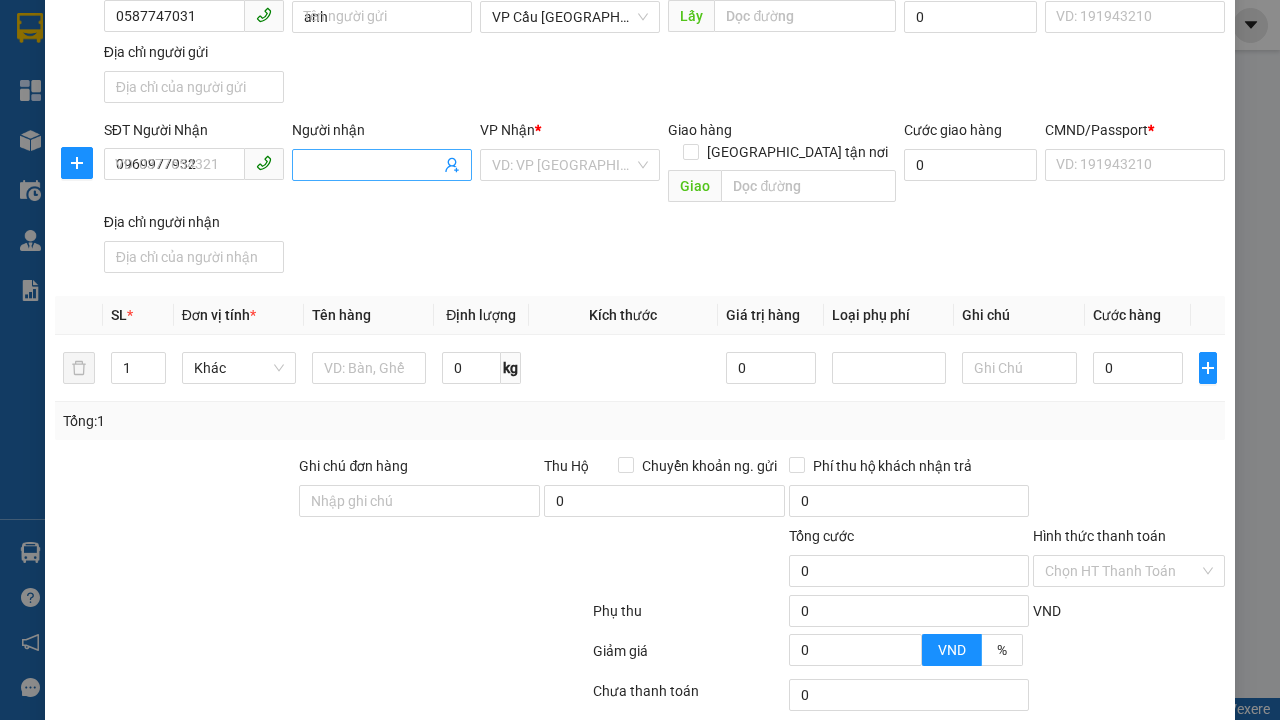 click on "Người nhận" at bounding box center [372, 165] 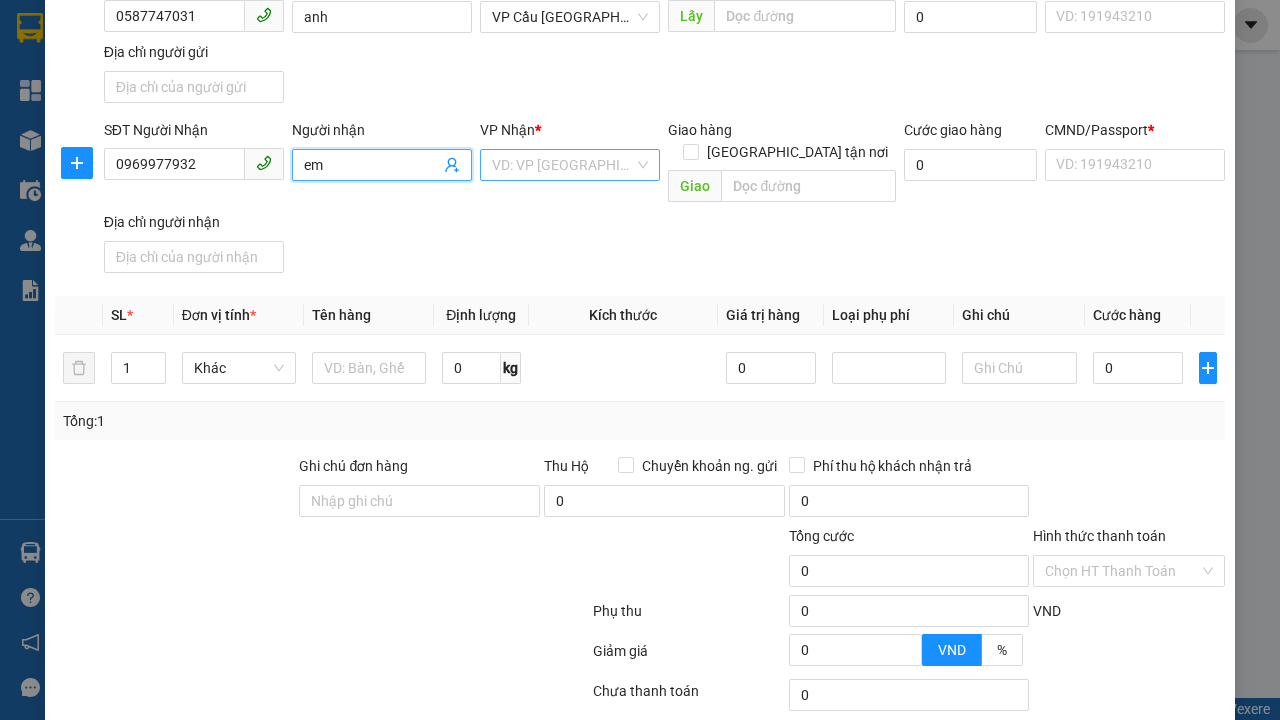 type on "em" 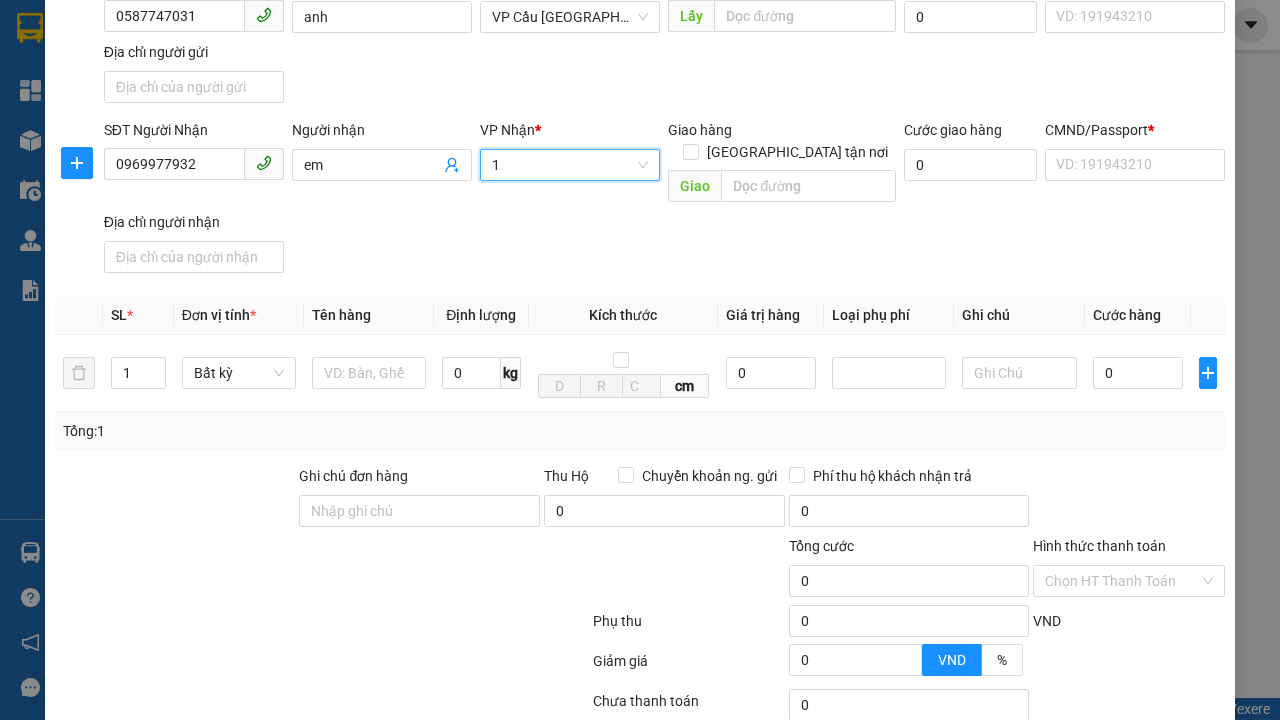type on "1" 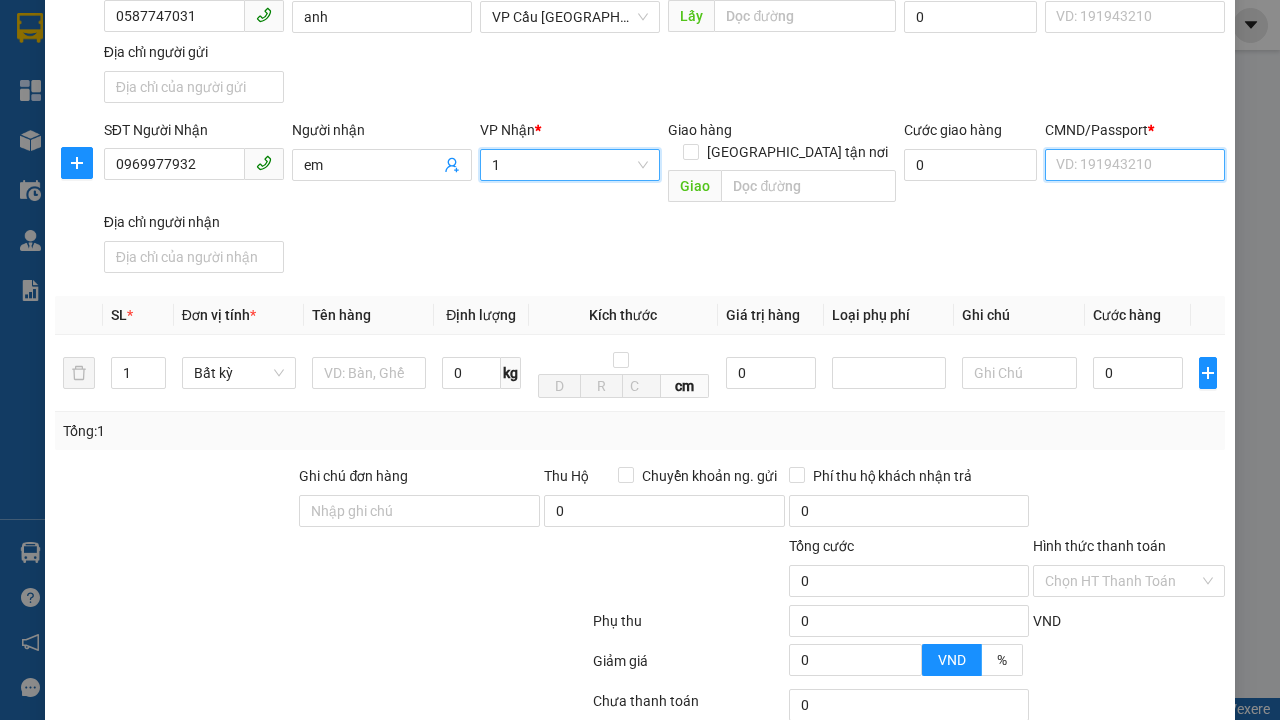 click on "CMND/Passport  *" at bounding box center (1135, 165) 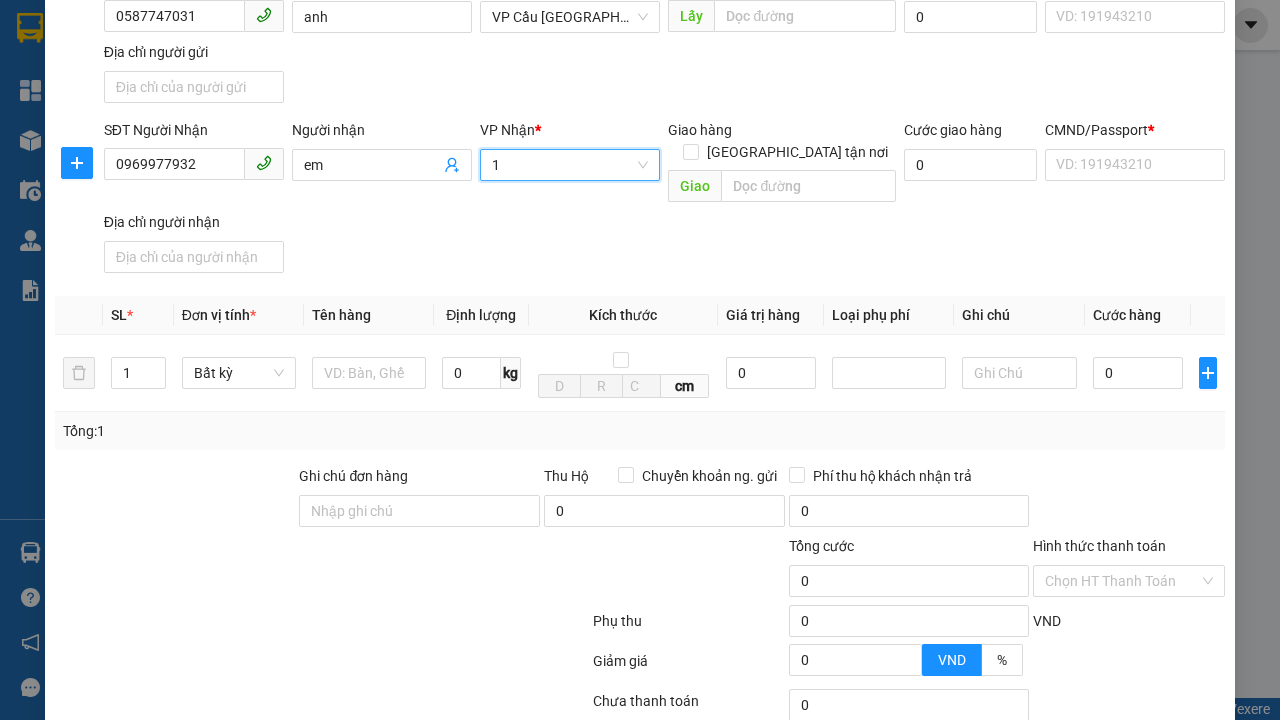 click on "SĐT Người Gửi 0587747031 Người gửi anh VP gửi  * VP Cầu [GEOGRAPHIC_DATA] Lấy hàng Lấy tận nơi Lấy Cước lấy hàng 0 CMND/Passport VD: [PASSPORT] Địa chỉ người gửi" at bounding box center (664, 41) 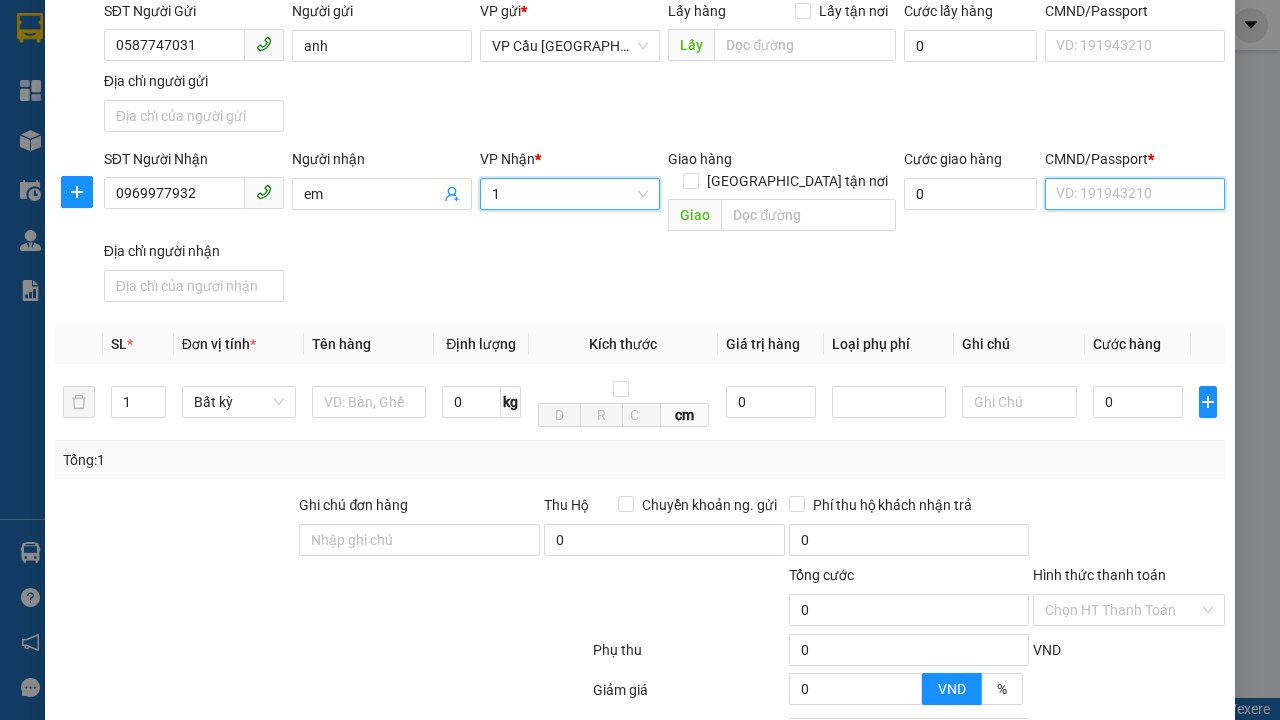 click on "CMND/Passport  *" at bounding box center [1135, 194] 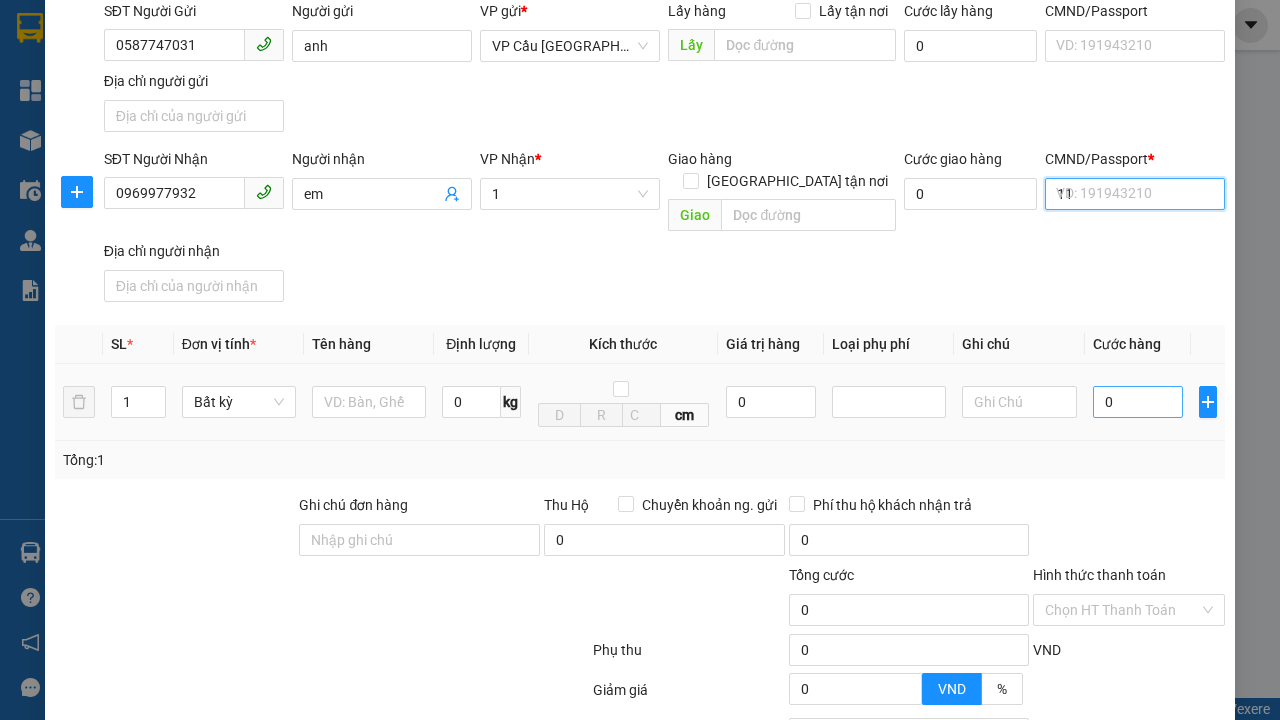 type on "11" 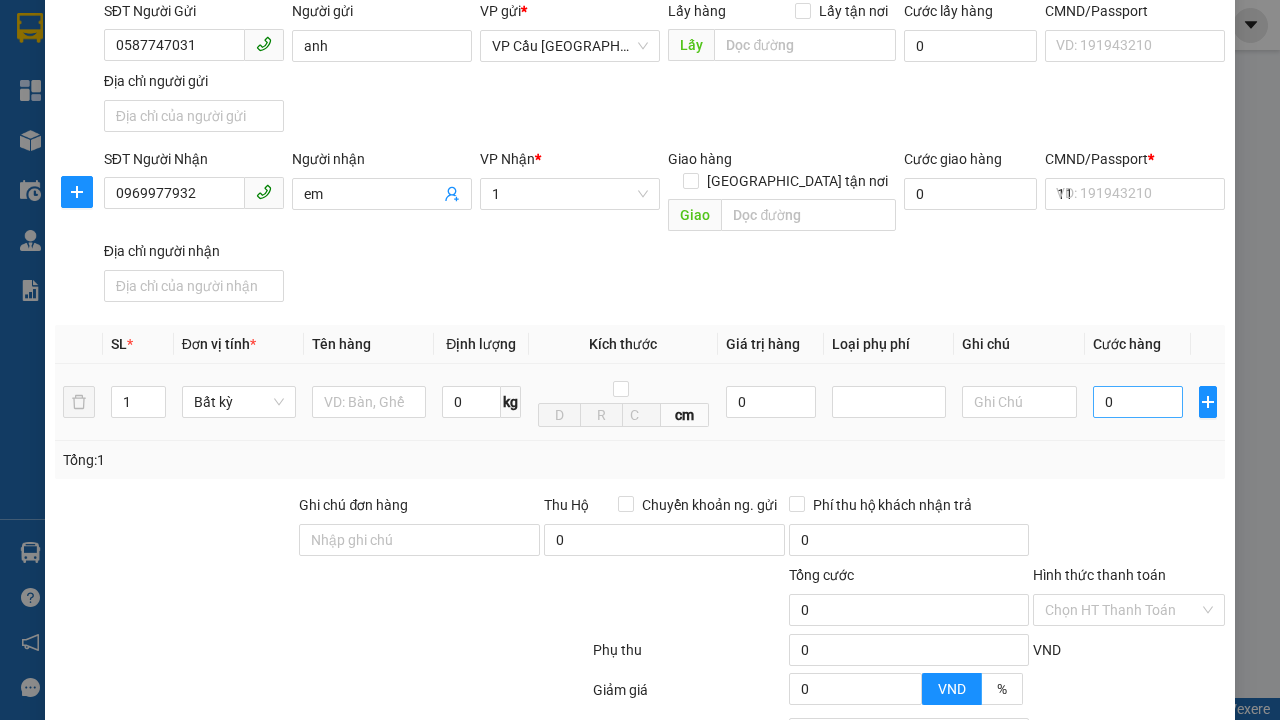 click on "SĐT Người Nhận 0969977932 Người nhận em VP Nhận  * 1 Giao hàng [GEOGRAPHIC_DATA] tận nơi Giao Cước giao hàng 0 CMND/Passport  * 11 VD: [PASSPORT] Địa chỉ người nhận" at bounding box center [664, 229] 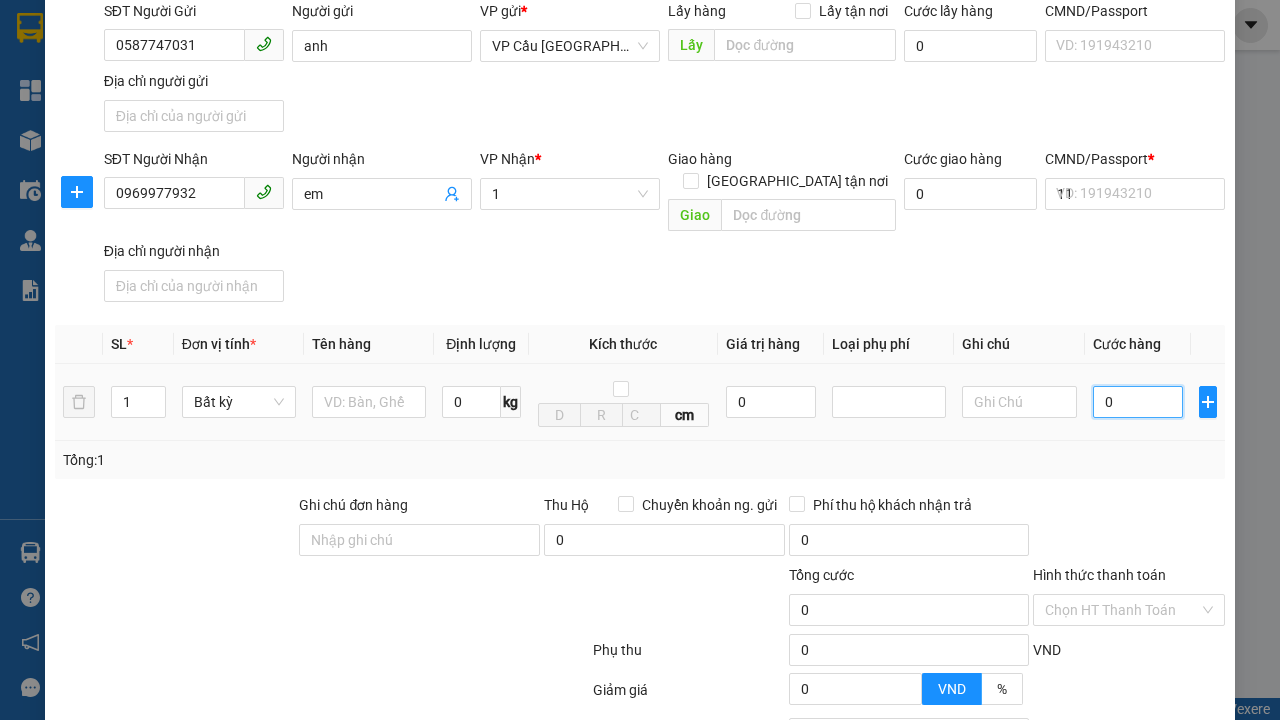 click on "0" at bounding box center (1138, 402) 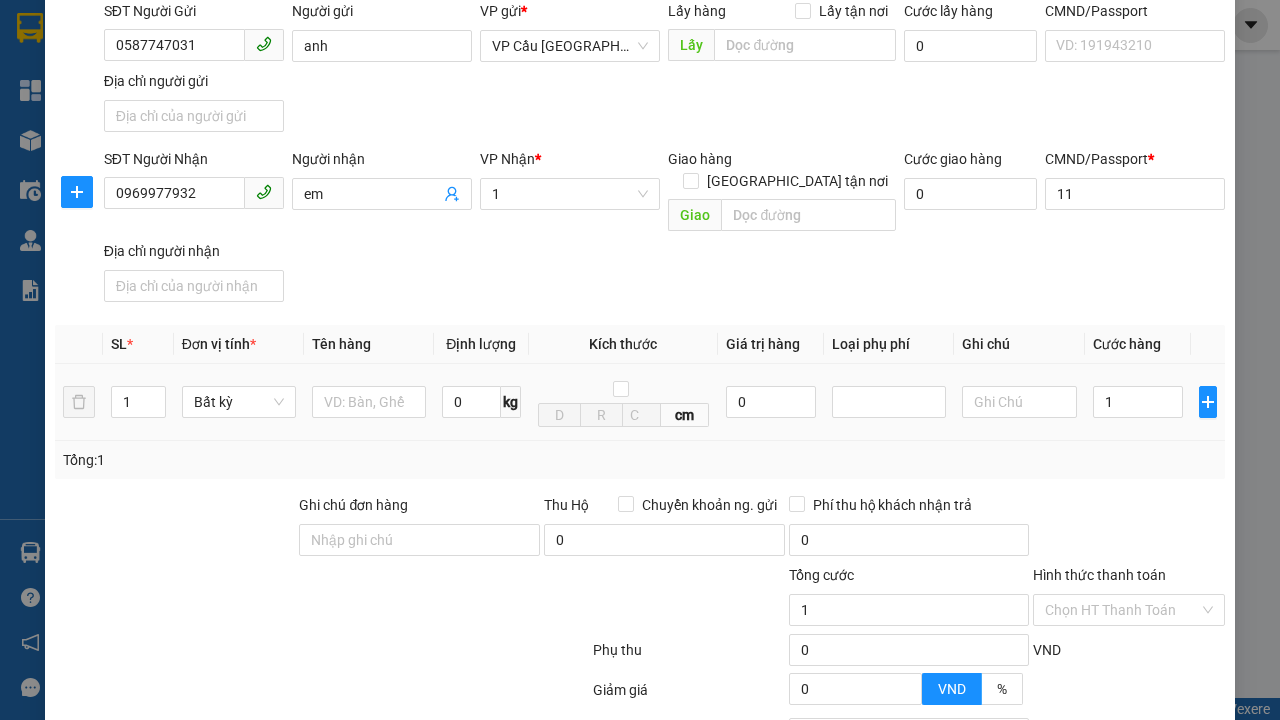 click on "Ghi chú" at bounding box center (1019, 344) 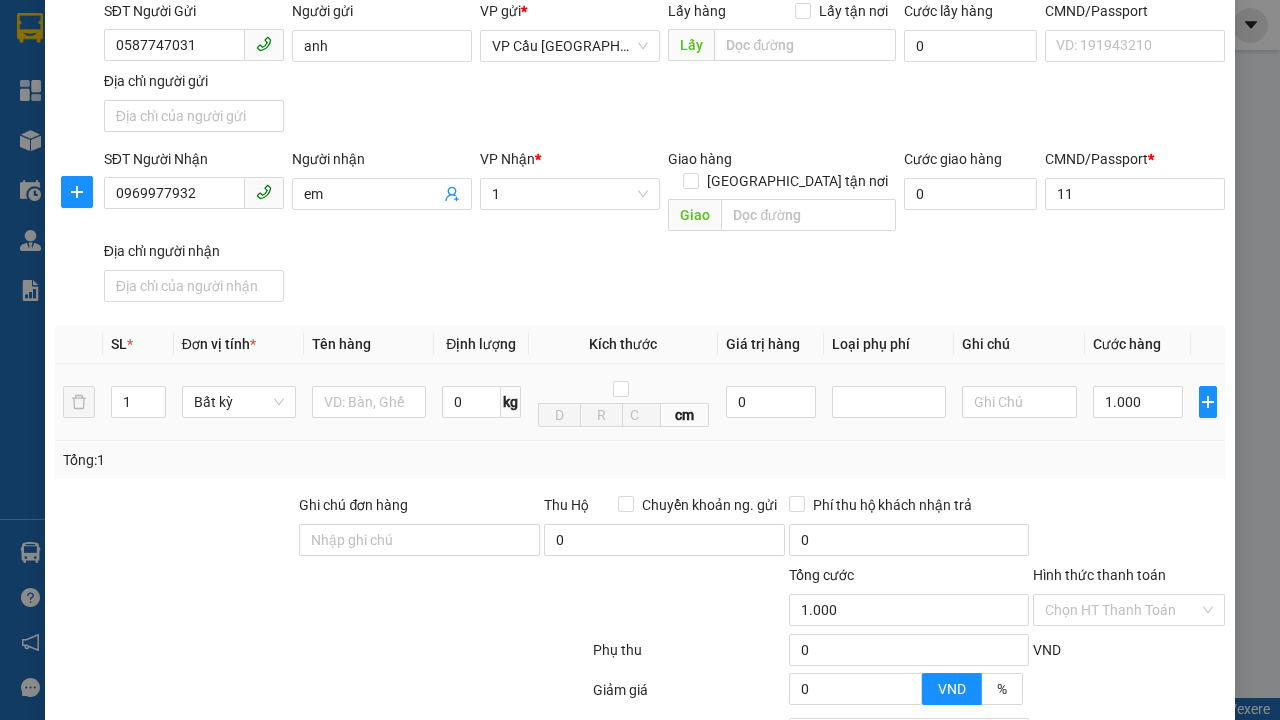 type on "300" 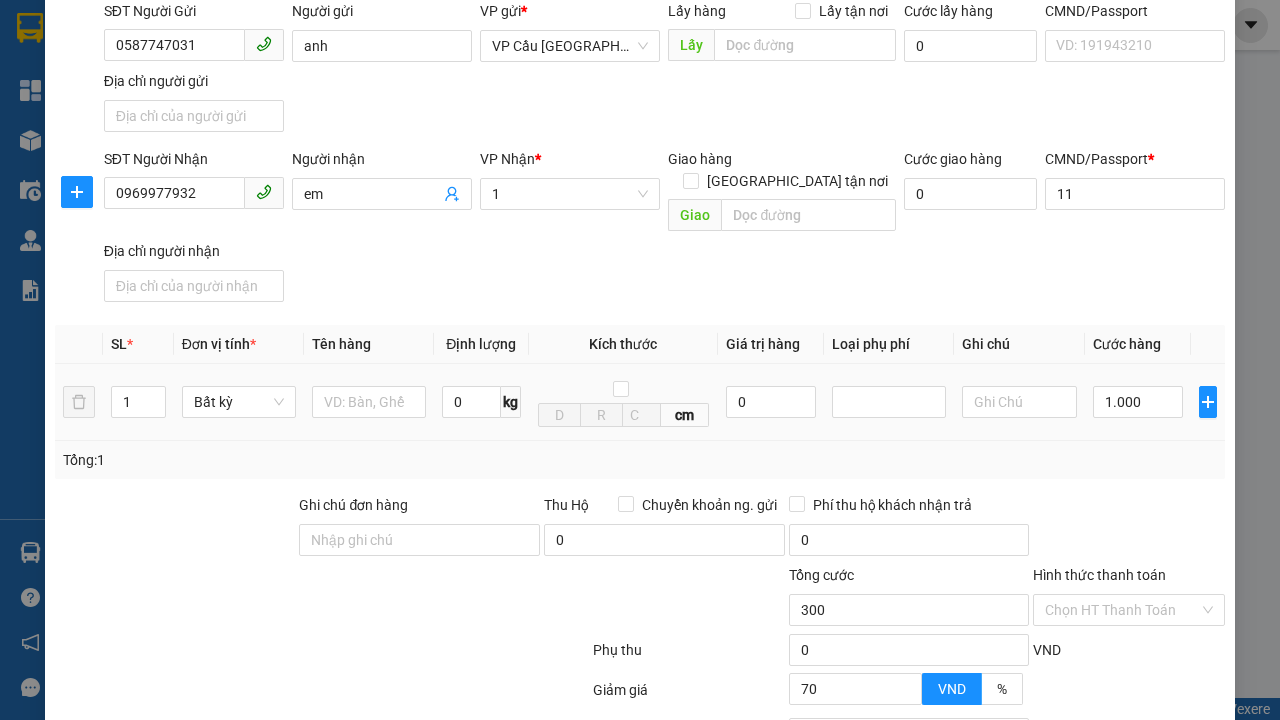click on "[PERSON_NAME]" at bounding box center (1027, 847) 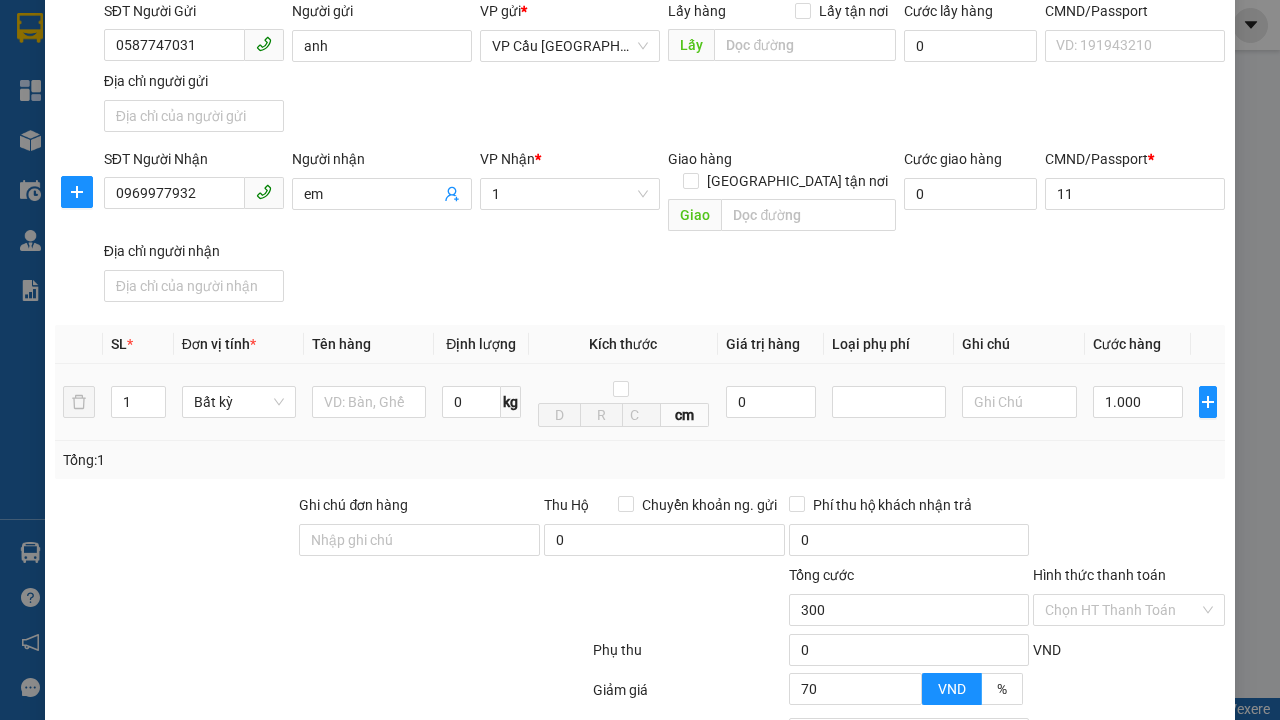 click 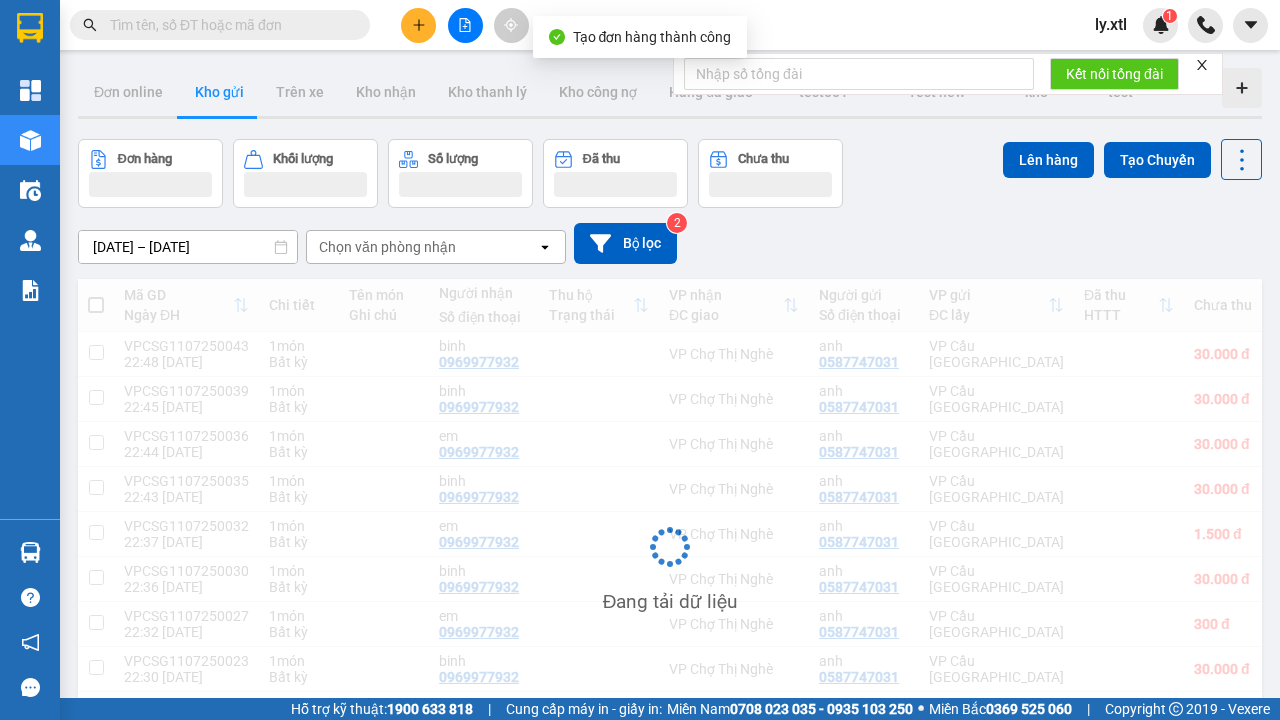 scroll, scrollTop: 3, scrollLeft: 0, axis: vertical 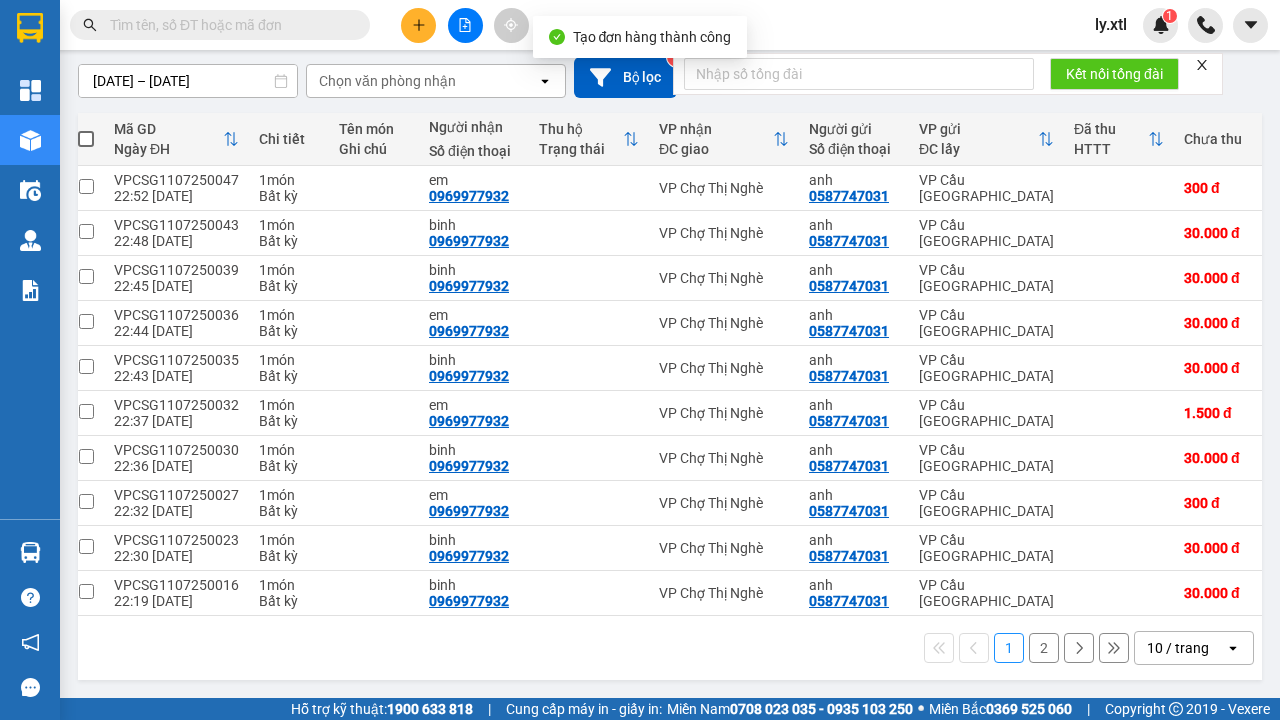 click at bounding box center [86, 186] 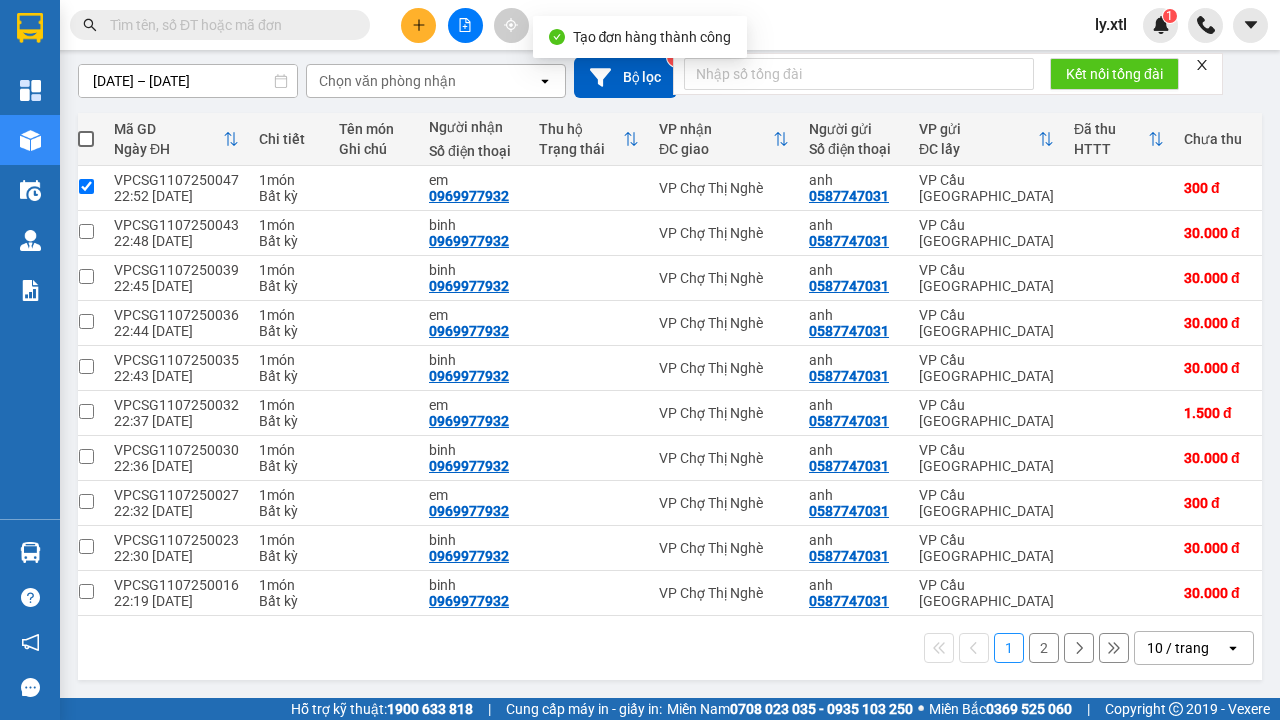 checkbox on "true" 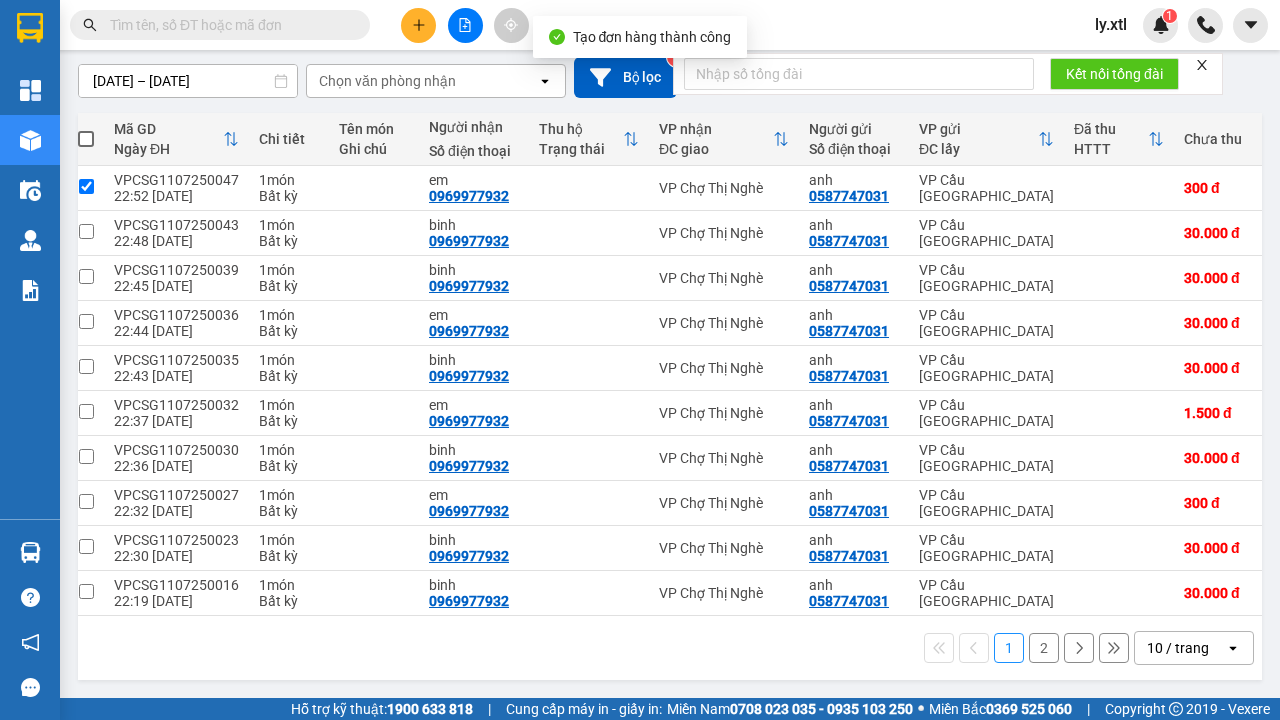 click on "Lên hàng" at bounding box center [1048, -9] 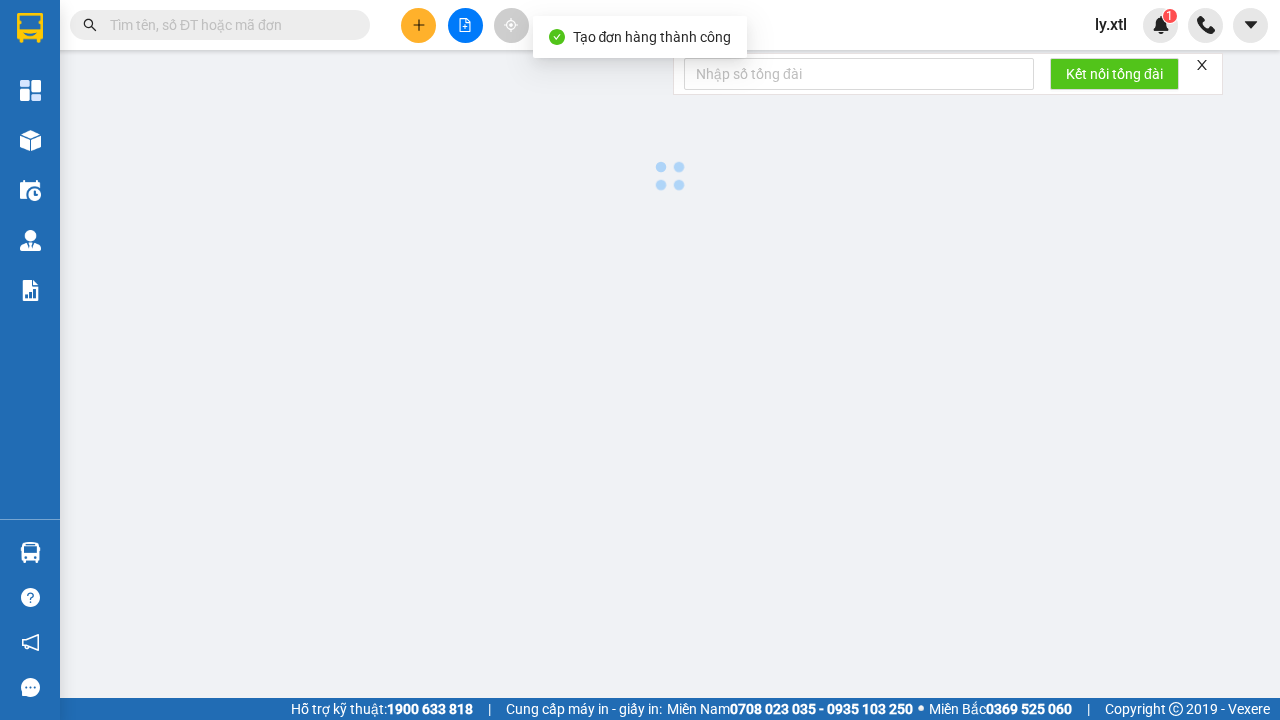scroll, scrollTop: 0, scrollLeft: 0, axis: both 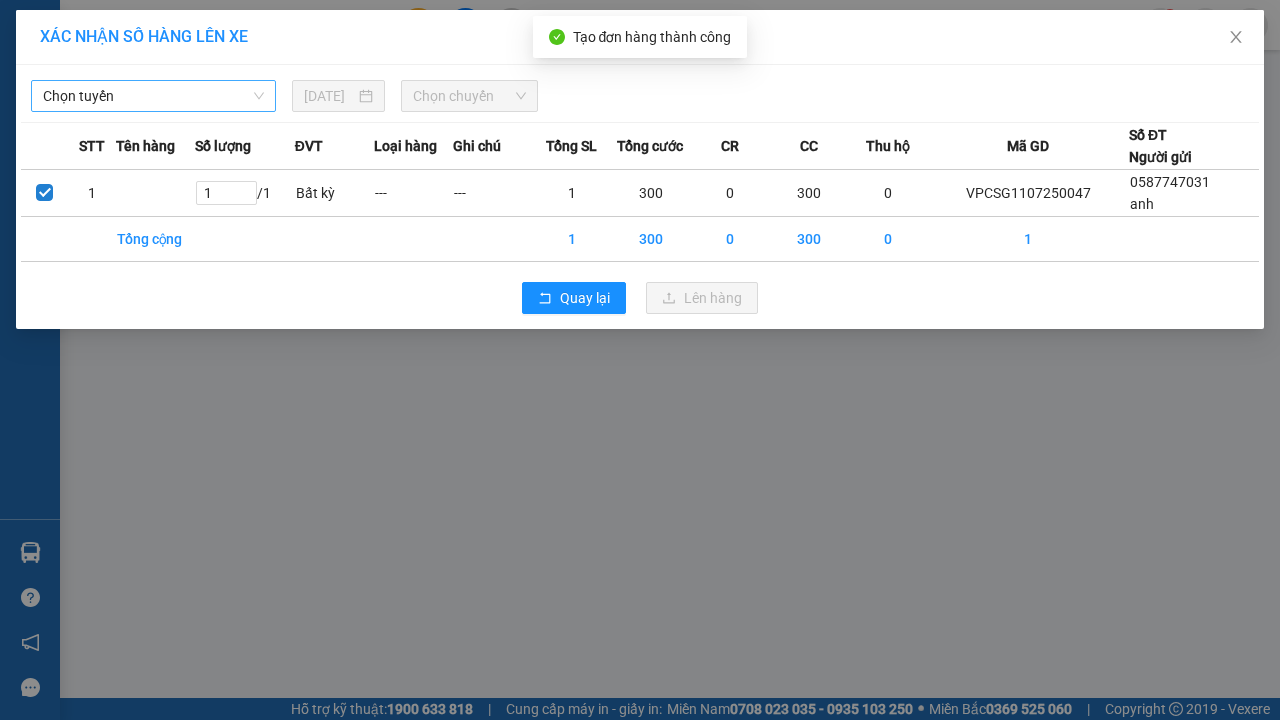 click on "Chọn tuyến" at bounding box center (153, 96) 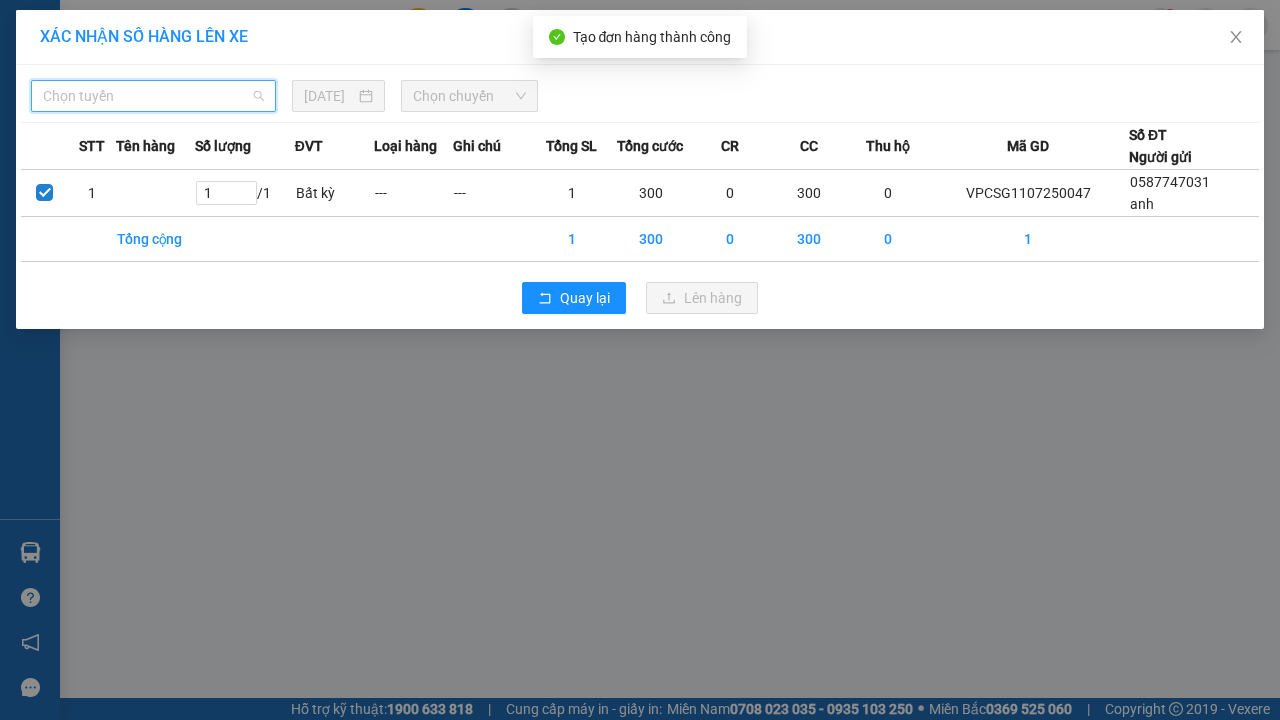 click on "LHP - ĐBP - [PERSON_NAME] - [GEOGRAPHIC_DATA]" at bounding box center (-9877, -9787) 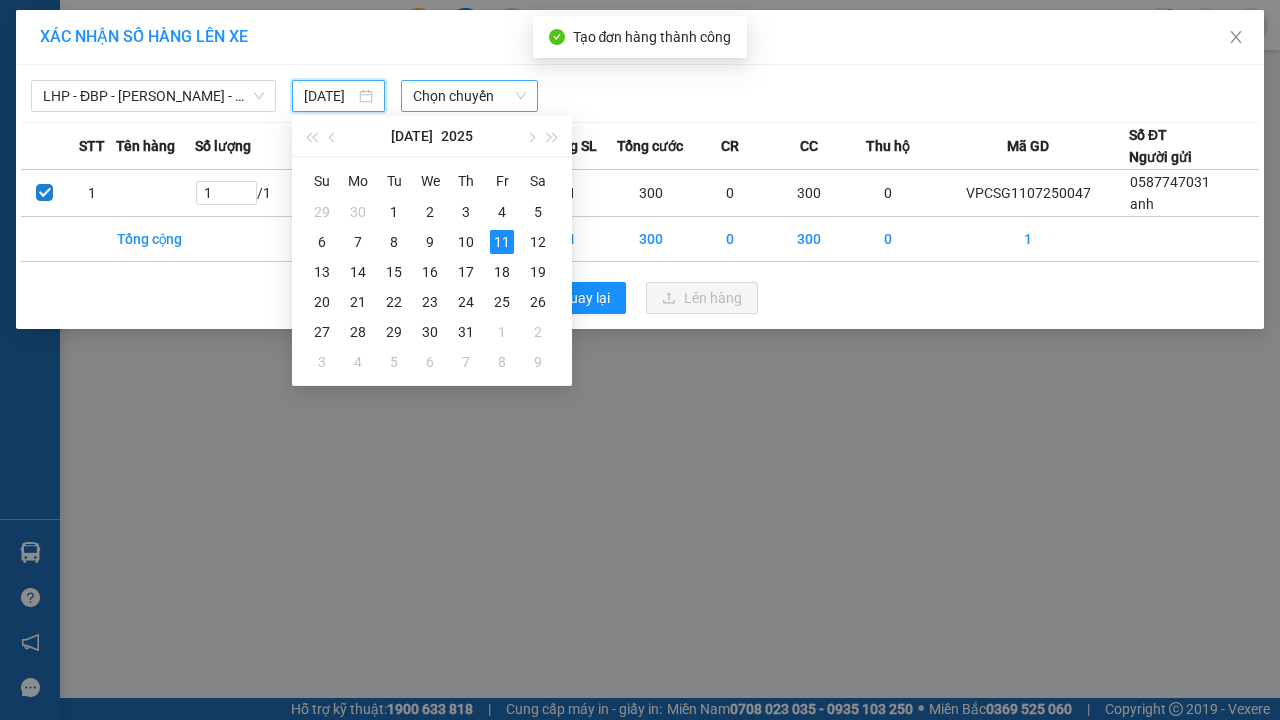click on "11" at bounding box center (502, 242) 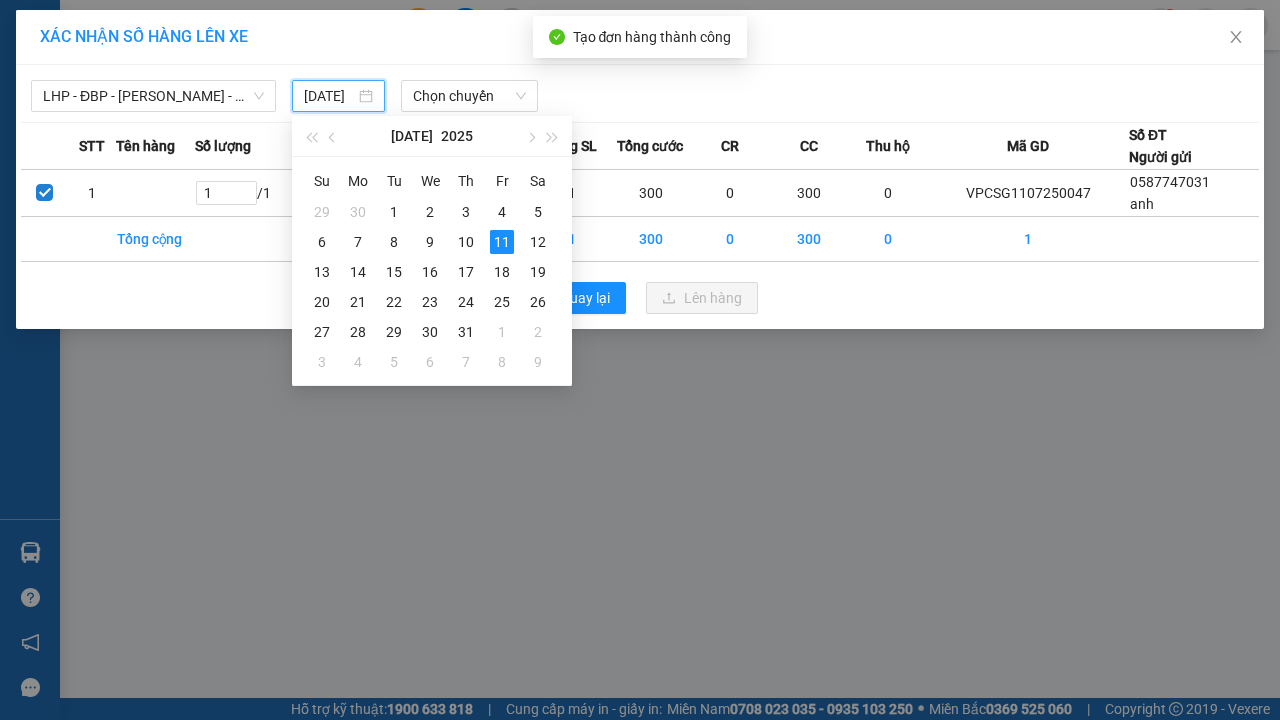 click on "Lên hàng" at bounding box center (713, 298) 